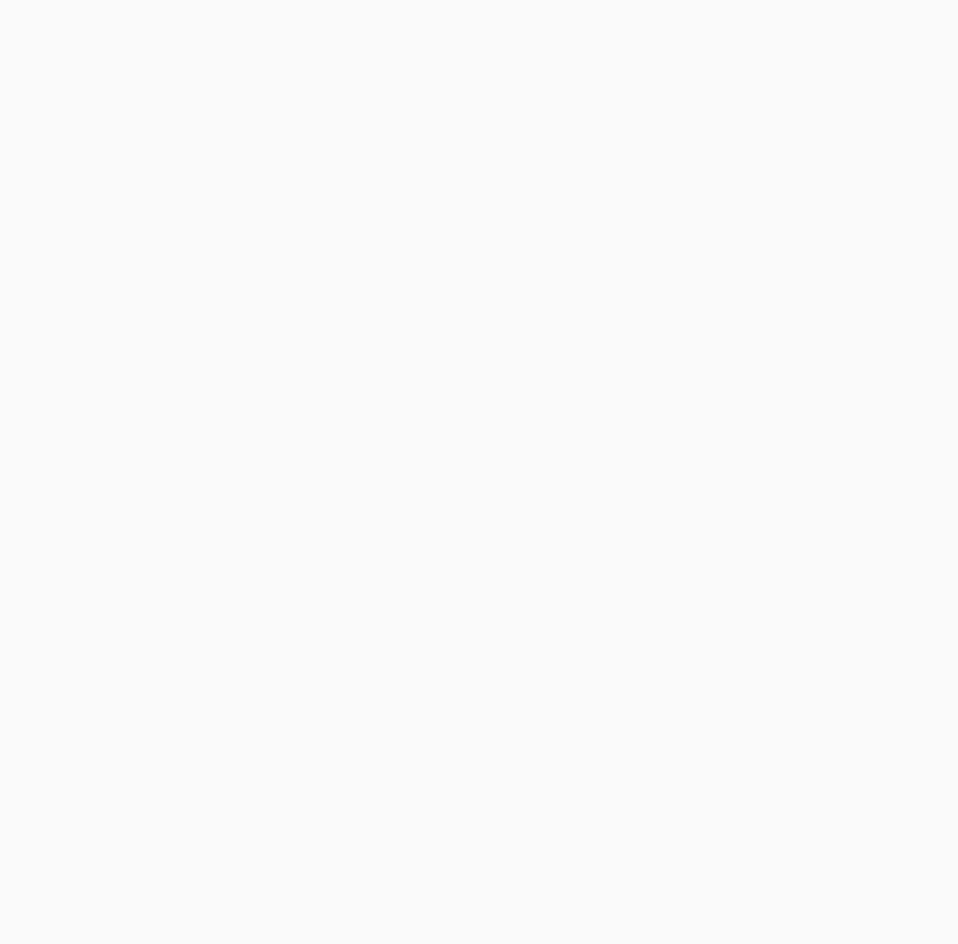 scroll, scrollTop: 0, scrollLeft: 0, axis: both 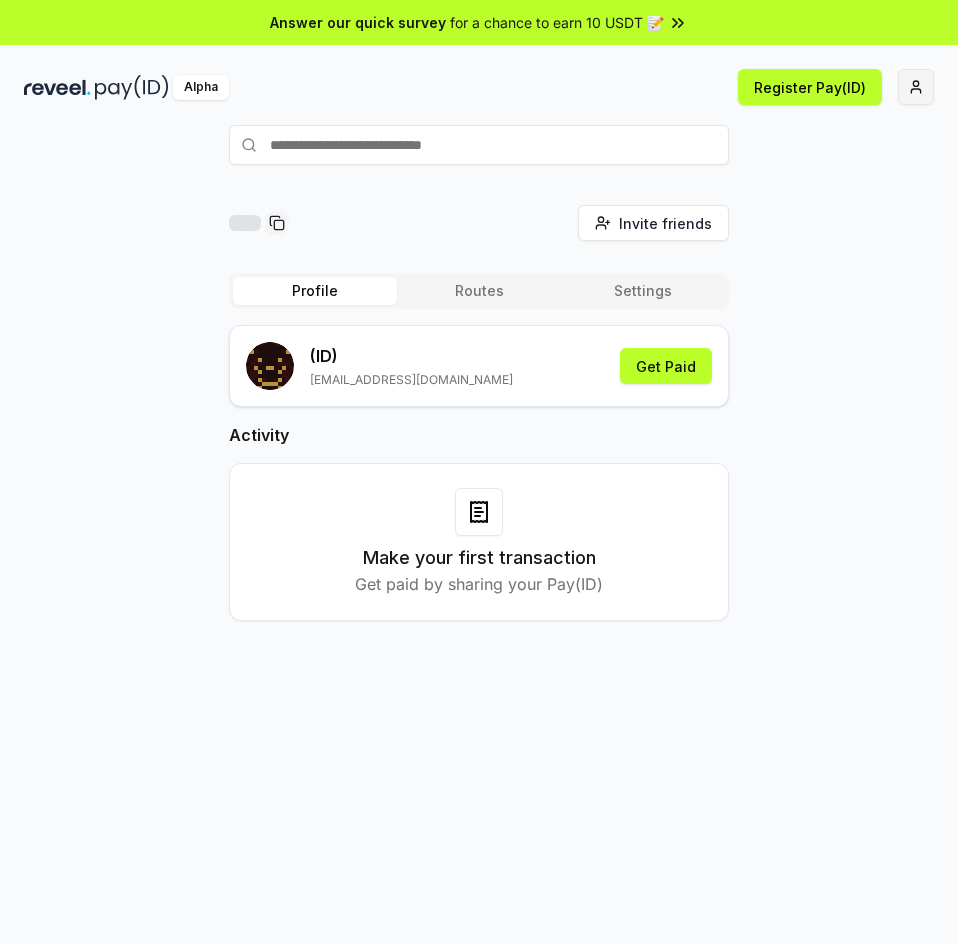 click on "Answer our quick survey for a chance to earn 10 USDT 📝 Alpha Register Pay(ID) Invite friends Invite Profile Routes Settings (ID) [EMAIL_ADDRESS][DOMAIN_NAME] Get Paid Activity Make your first transaction Get paid by sharing your Pay(ID)" at bounding box center [479, 472] 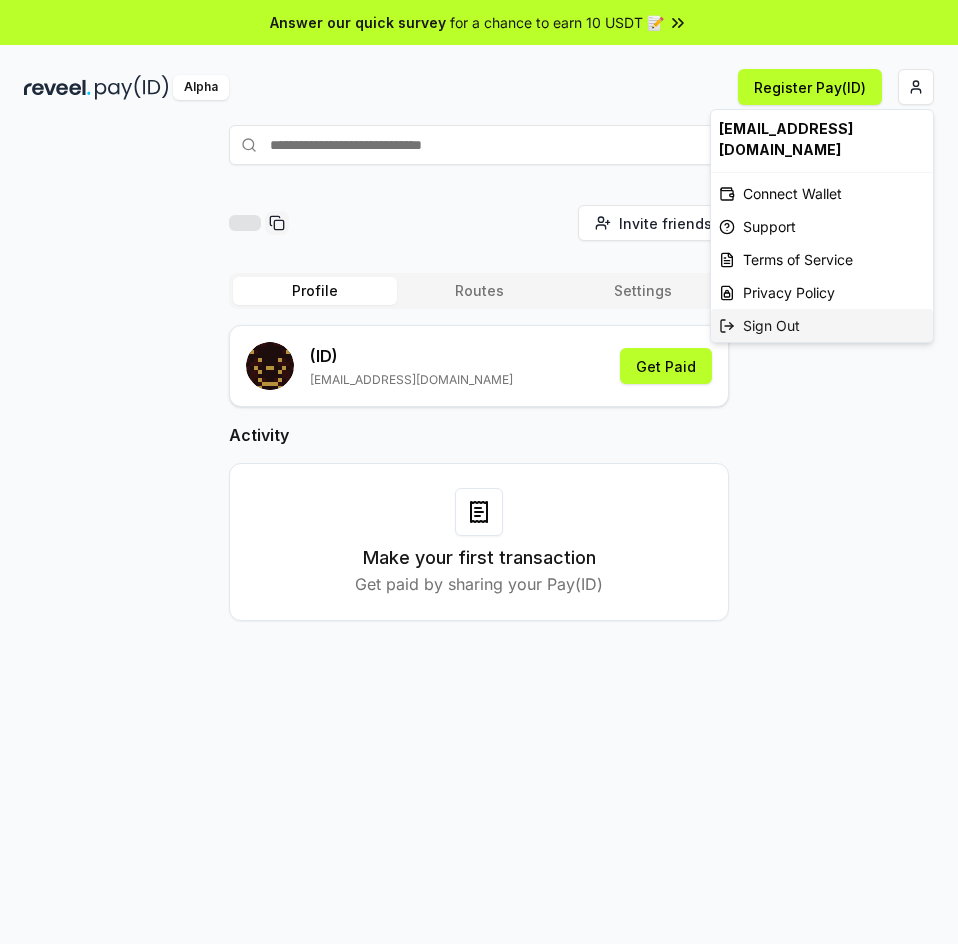 click on "Sign Out" at bounding box center [822, 325] 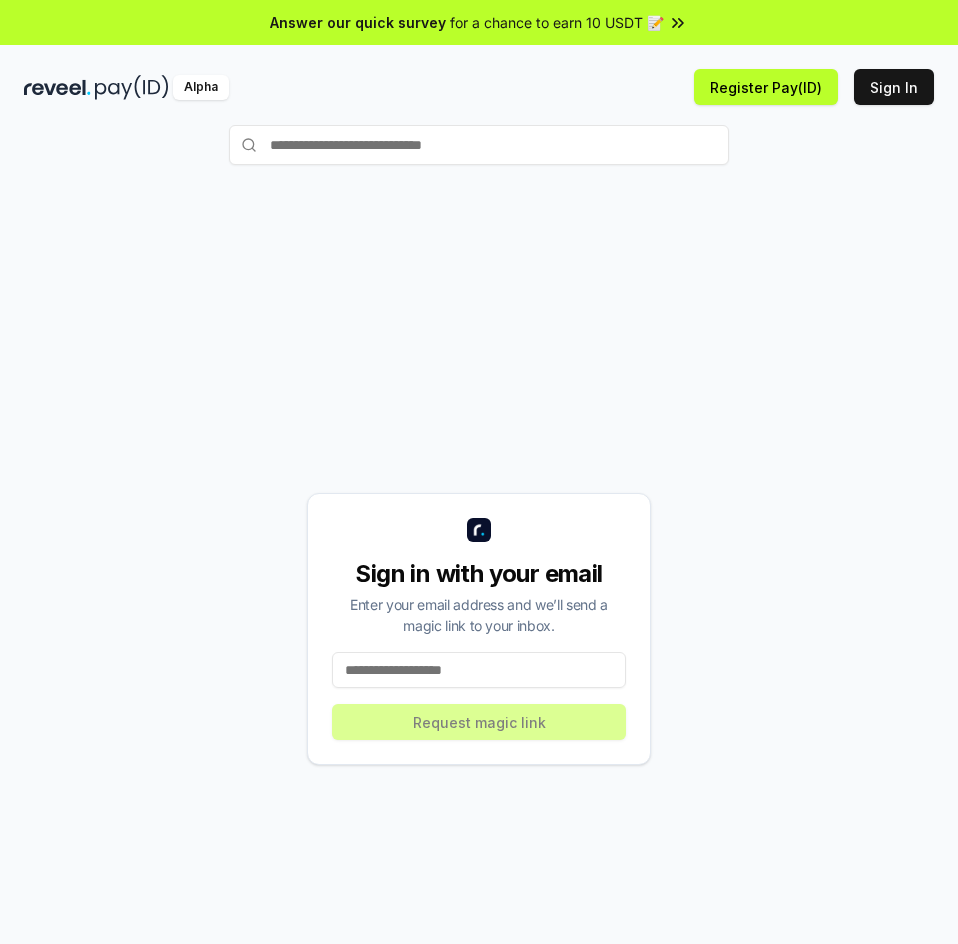 scroll, scrollTop: 0, scrollLeft: 0, axis: both 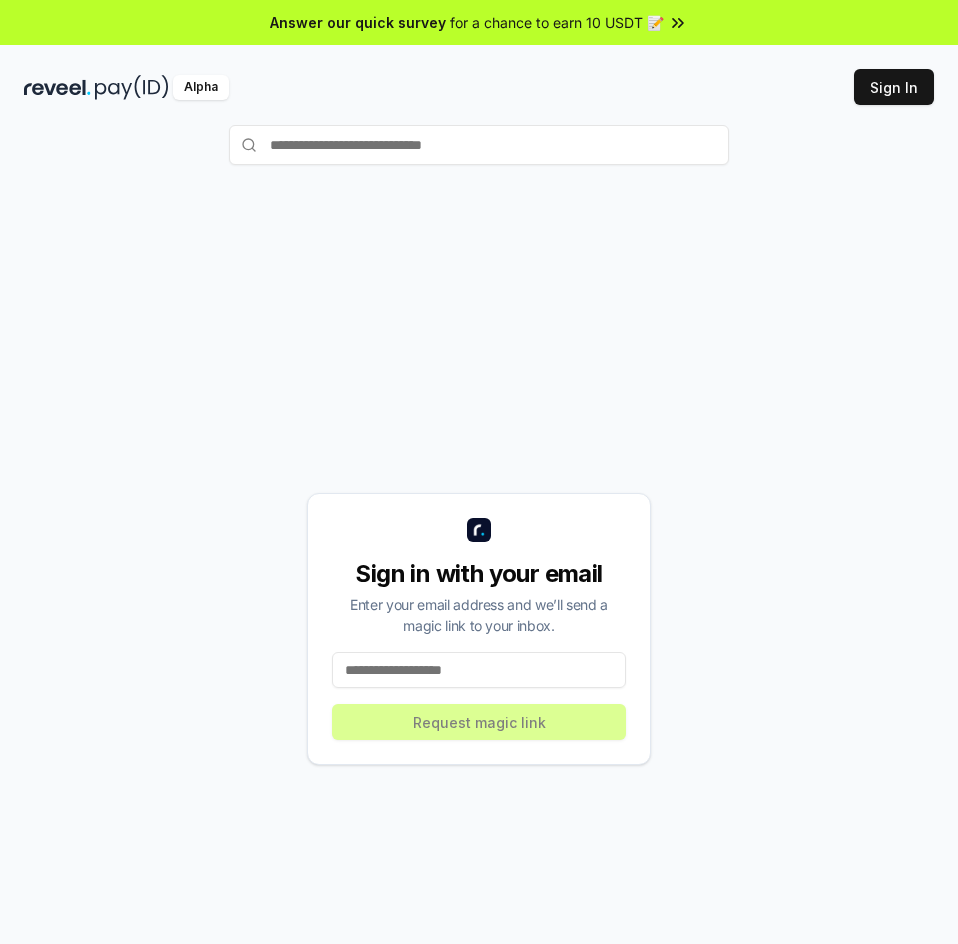 click at bounding box center [479, 670] 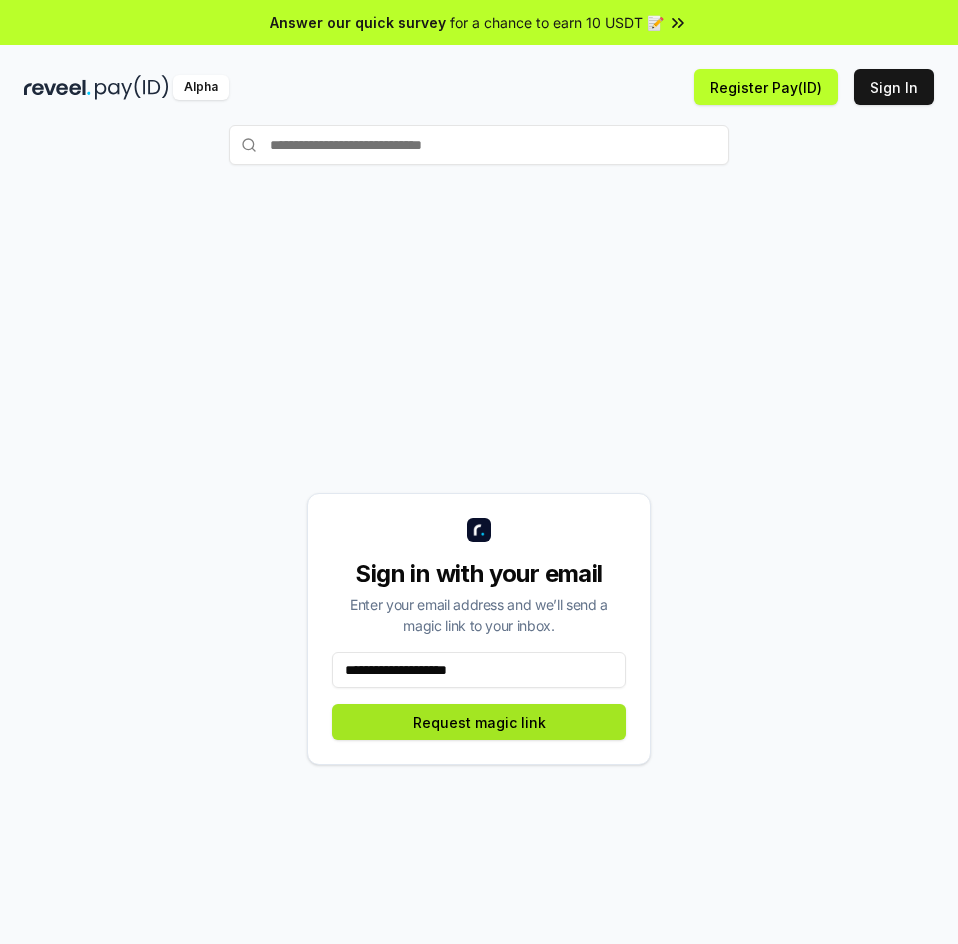 type on "**********" 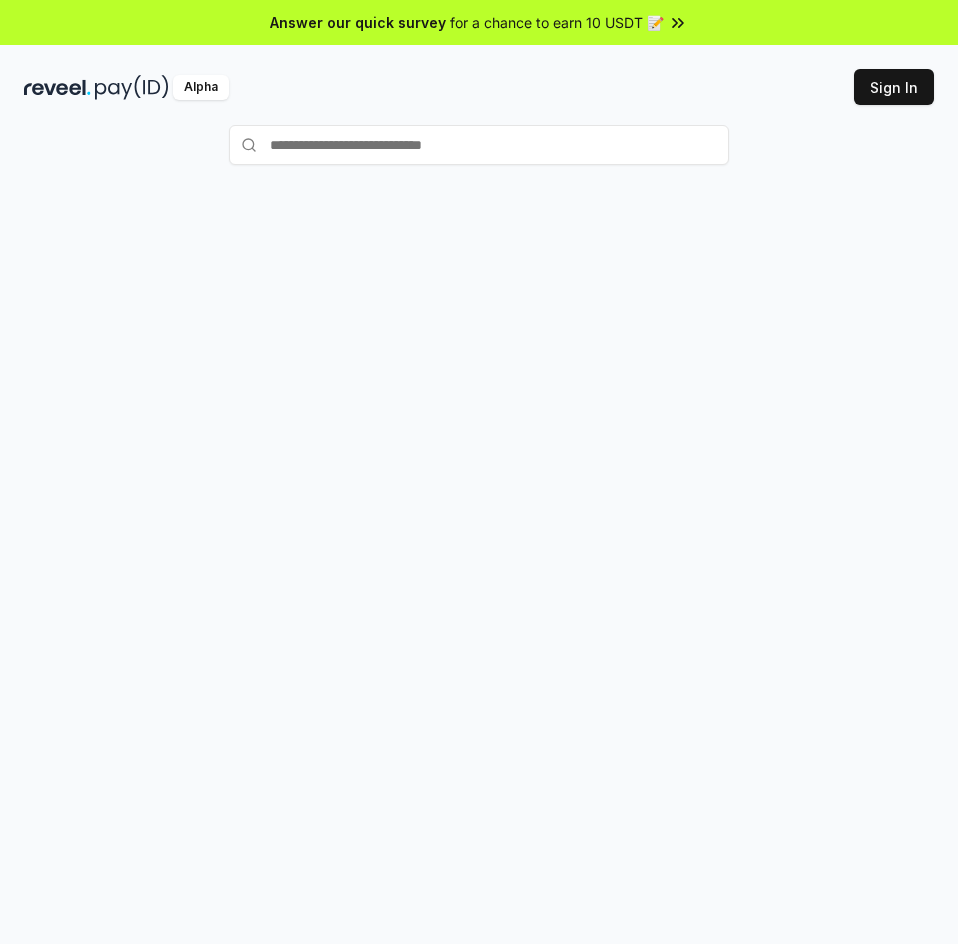 scroll, scrollTop: 0, scrollLeft: 0, axis: both 